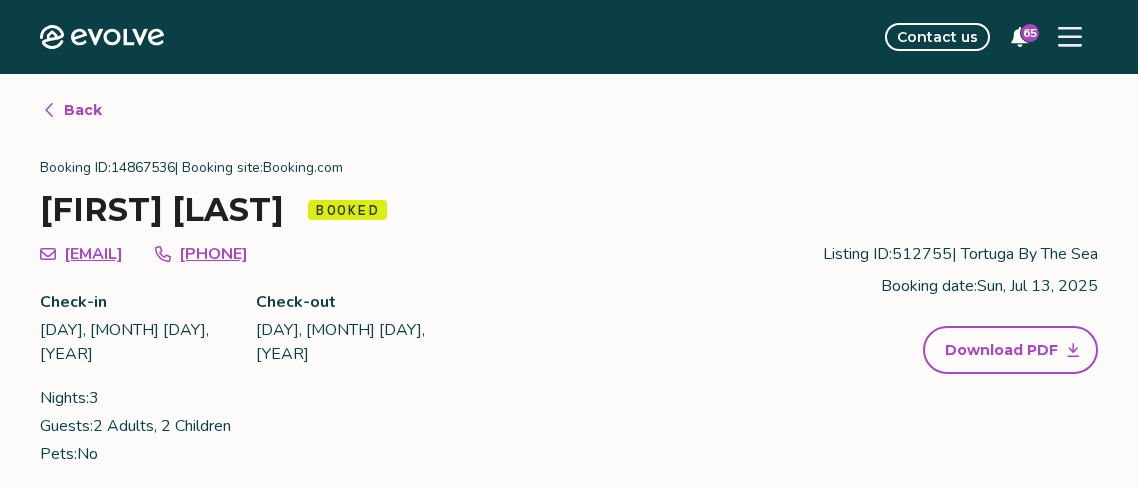 scroll, scrollTop: 0, scrollLeft: 0, axis: both 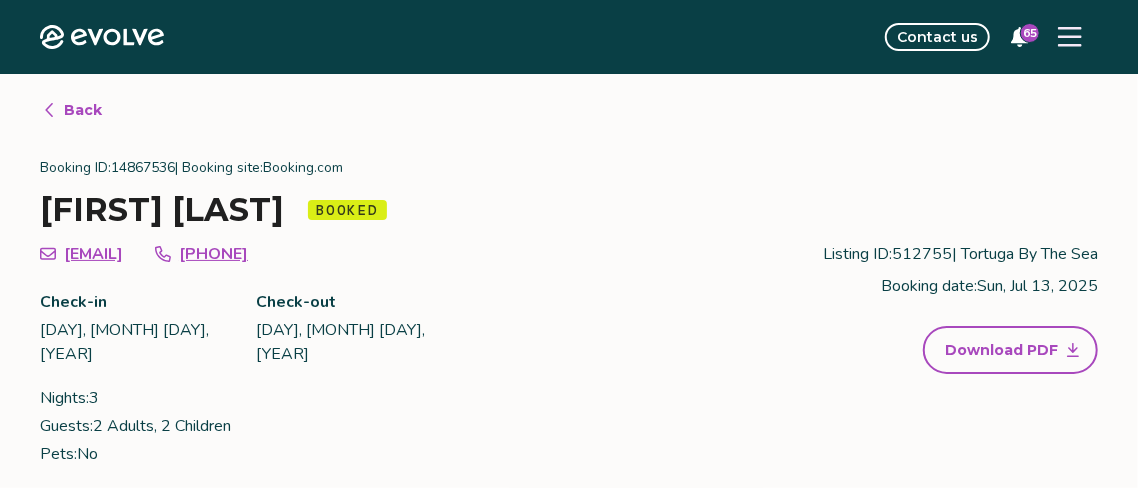 click 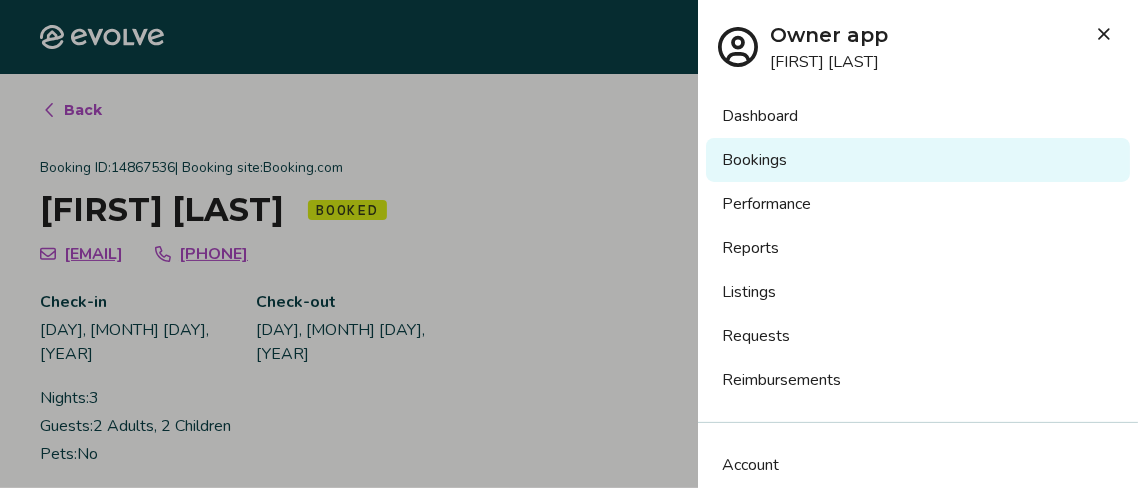 click on "Listings" at bounding box center (918, 292) 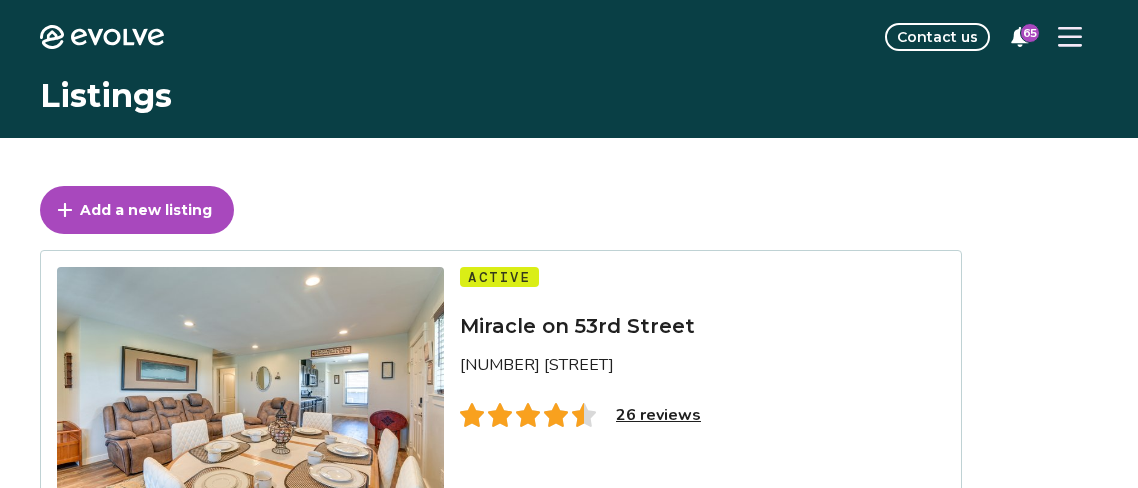 scroll, scrollTop: 0, scrollLeft: 0, axis: both 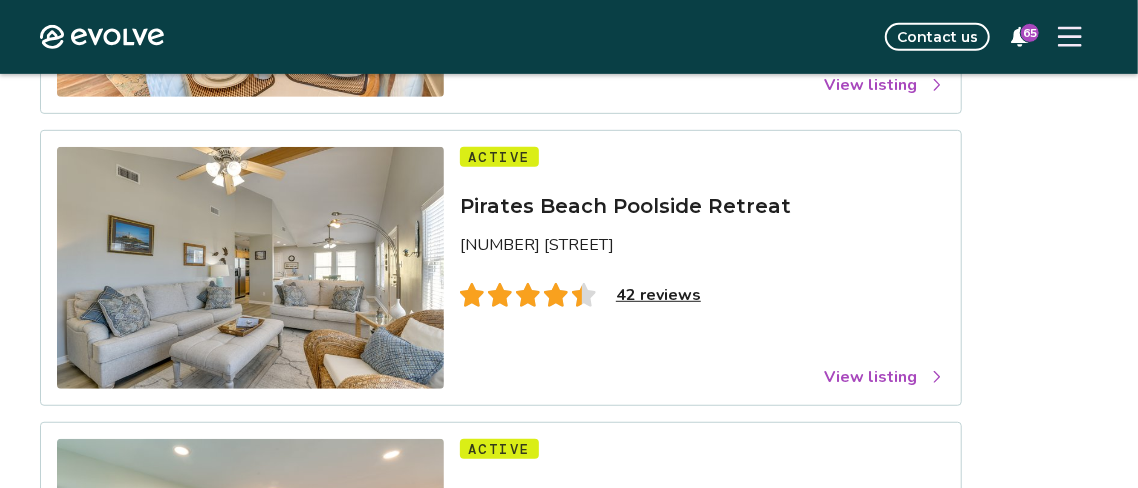 click on "42 reviews" at bounding box center (658, 295) 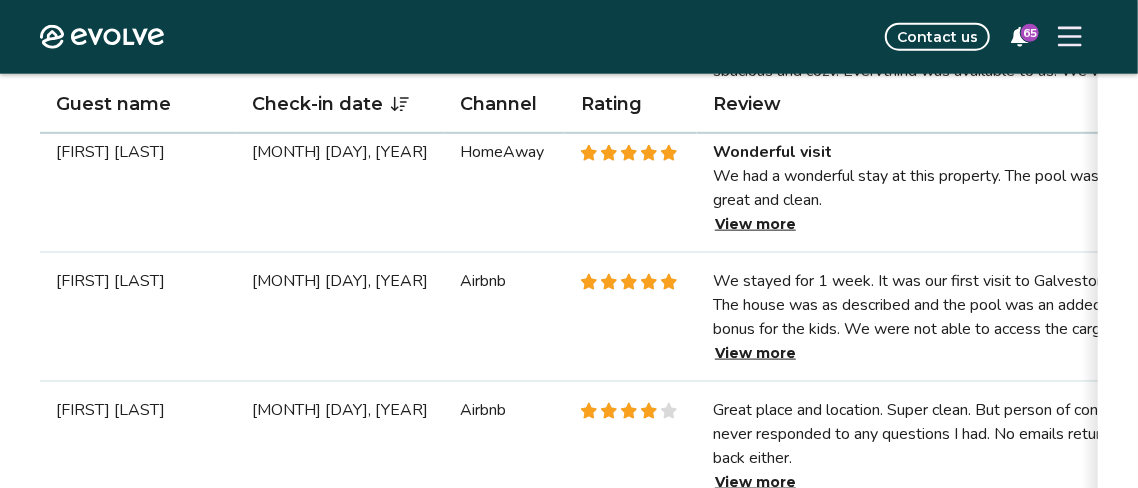 scroll, scrollTop: 1065, scrollLeft: 0, axis: vertical 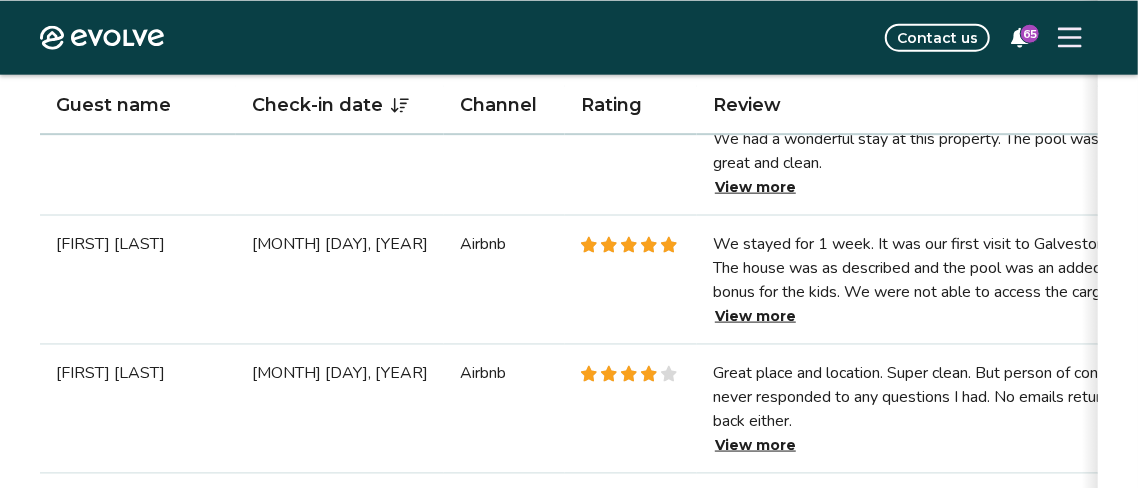 click on "View more" at bounding box center (755, 315) 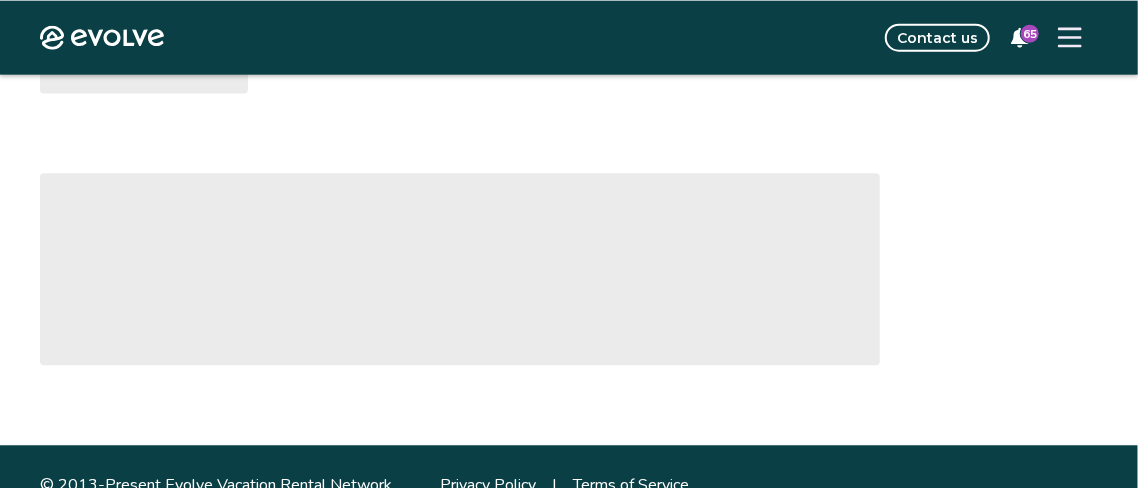 scroll, scrollTop: 0, scrollLeft: 0, axis: both 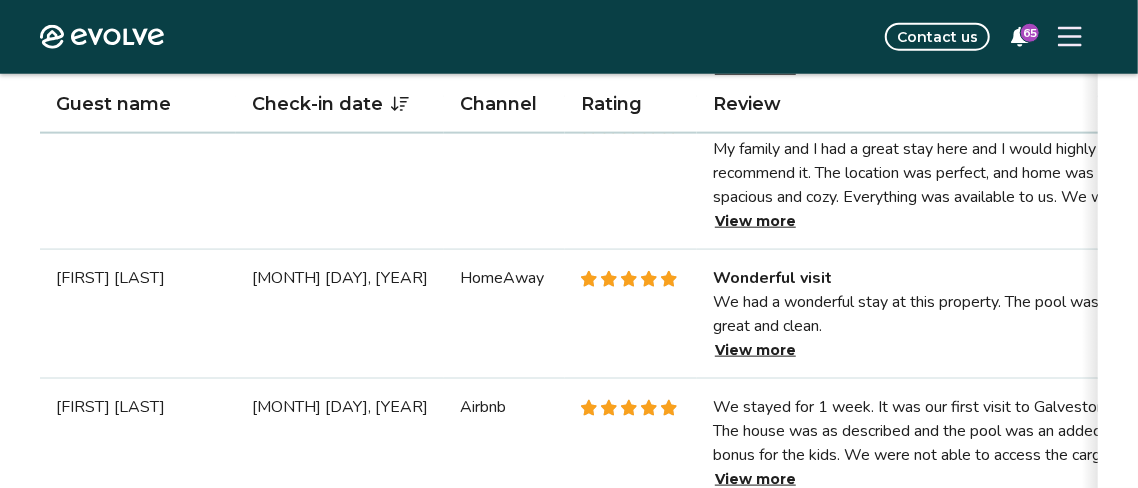 click on "View more" at bounding box center [755, 350] 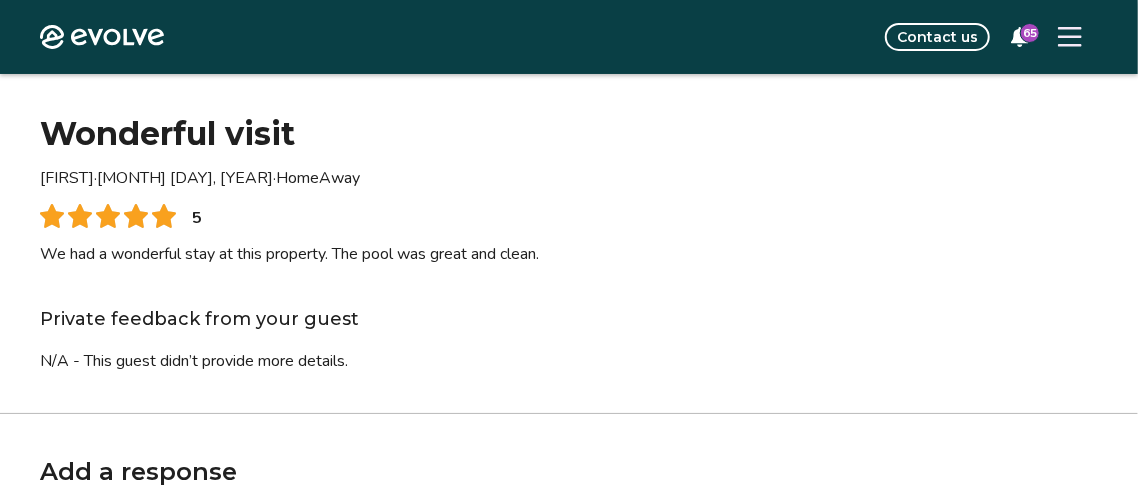 scroll, scrollTop: 60, scrollLeft: 0, axis: vertical 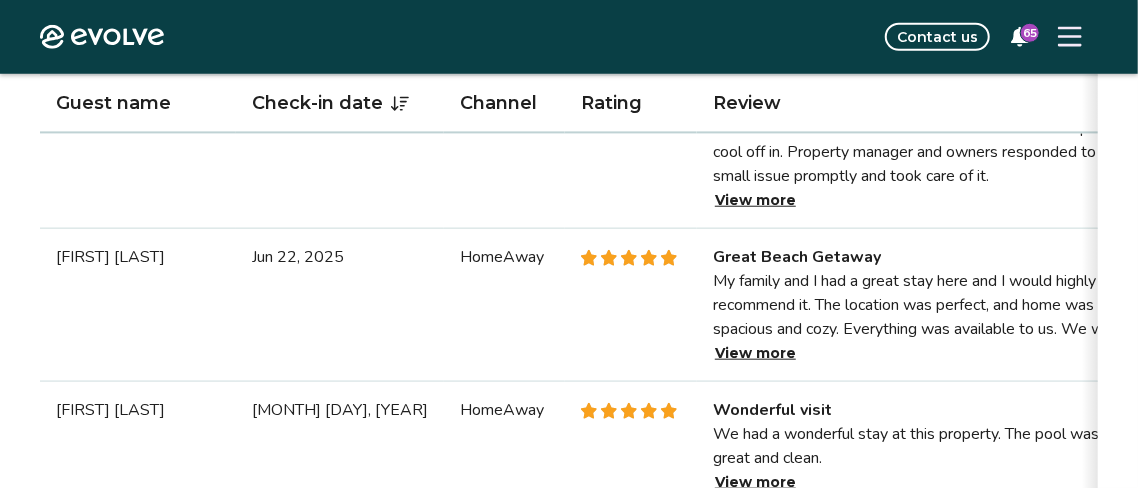click on "View more" at bounding box center (755, 353) 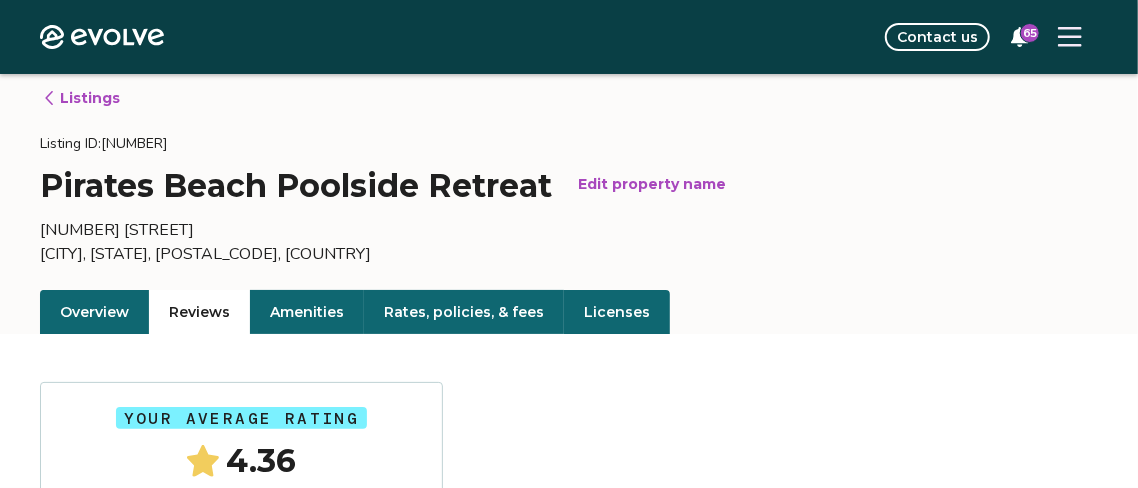 scroll, scrollTop: 390, scrollLeft: 0, axis: vertical 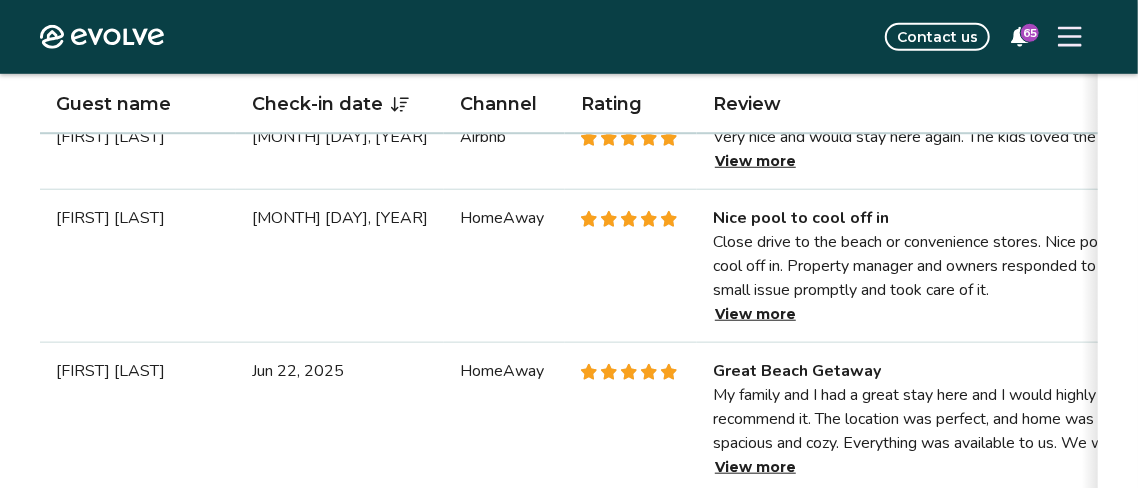 click on "View more" at bounding box center (755, 314) 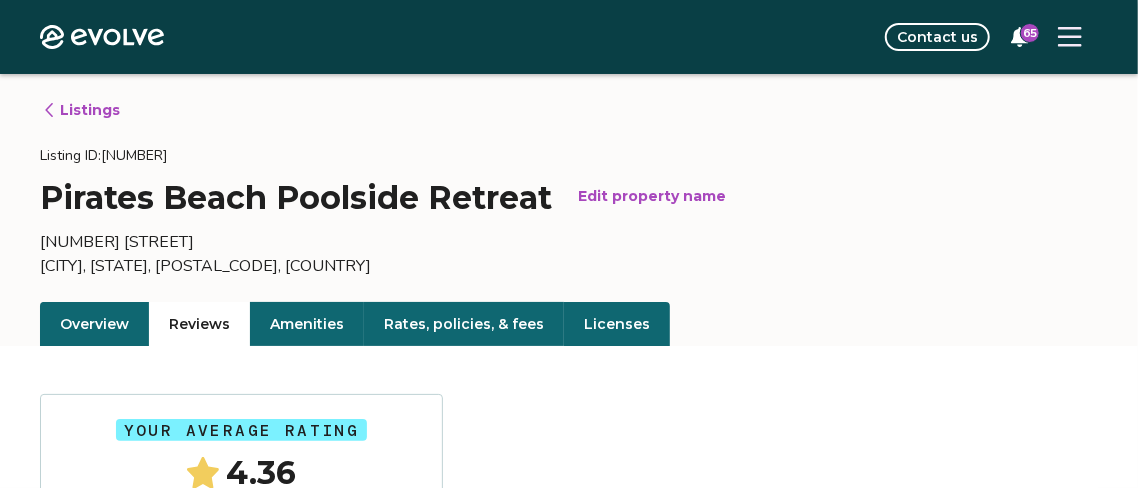 scroll, scrollTop: 655, scrollLeft: 0, axis: vertical 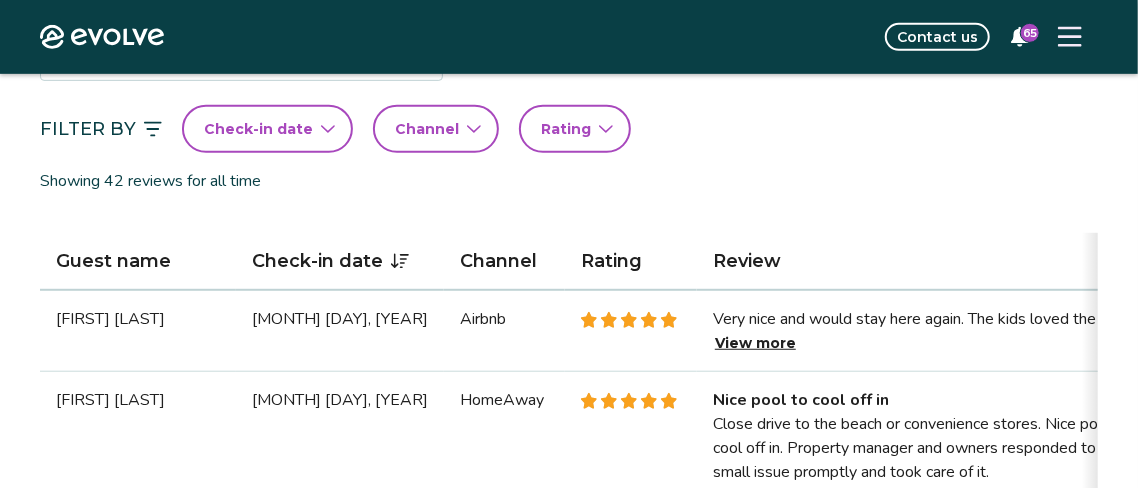 click on "View more" at bounding box center [755, 343] 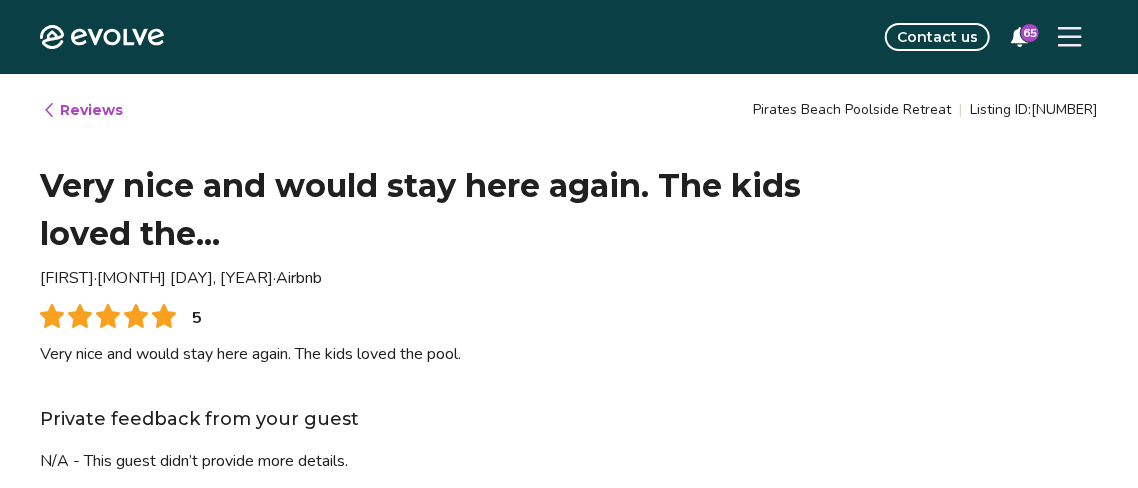 type on "*" 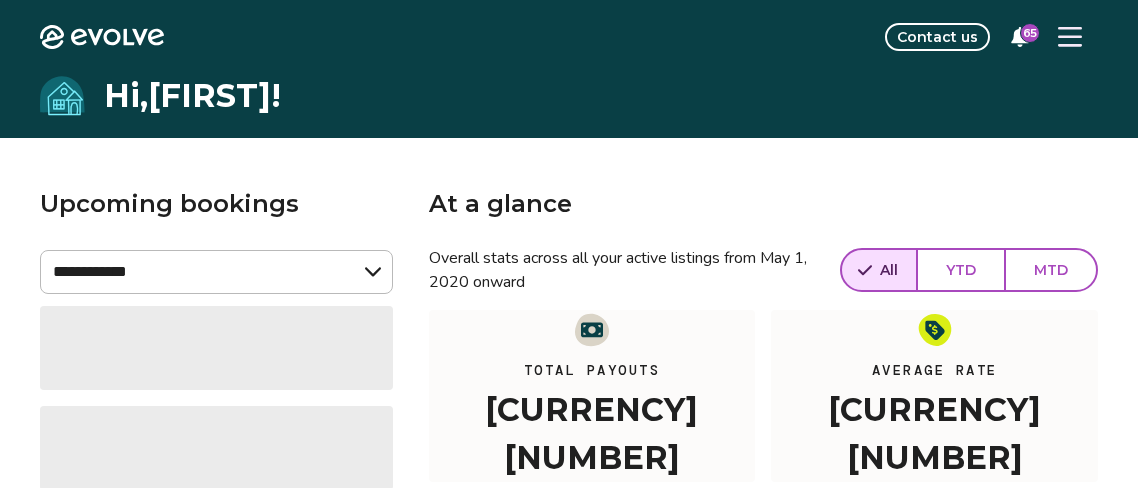 scroll, scrollTop: 0, scrollLeft: 0, axis: both 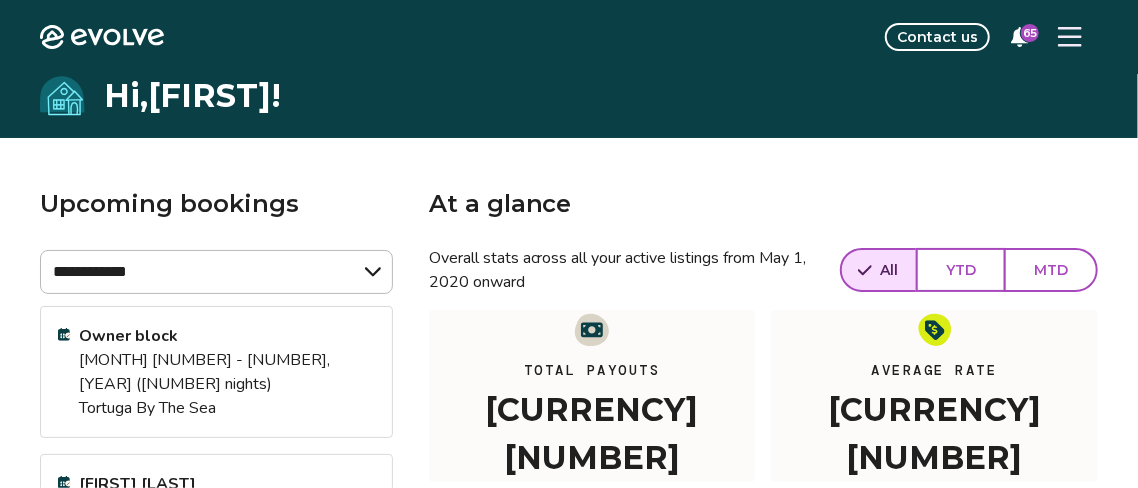 click 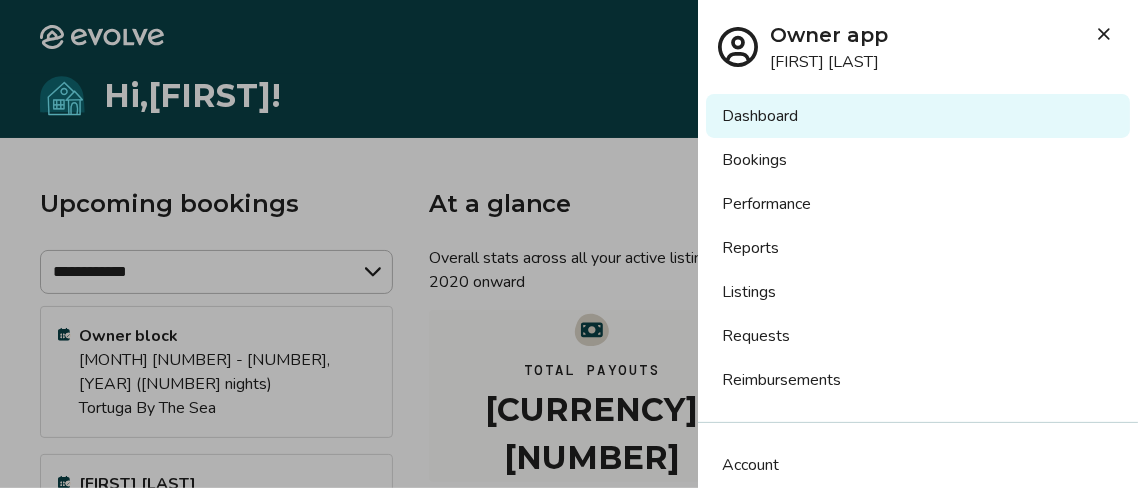 click on "Listings" at bounding box center [918, 292] 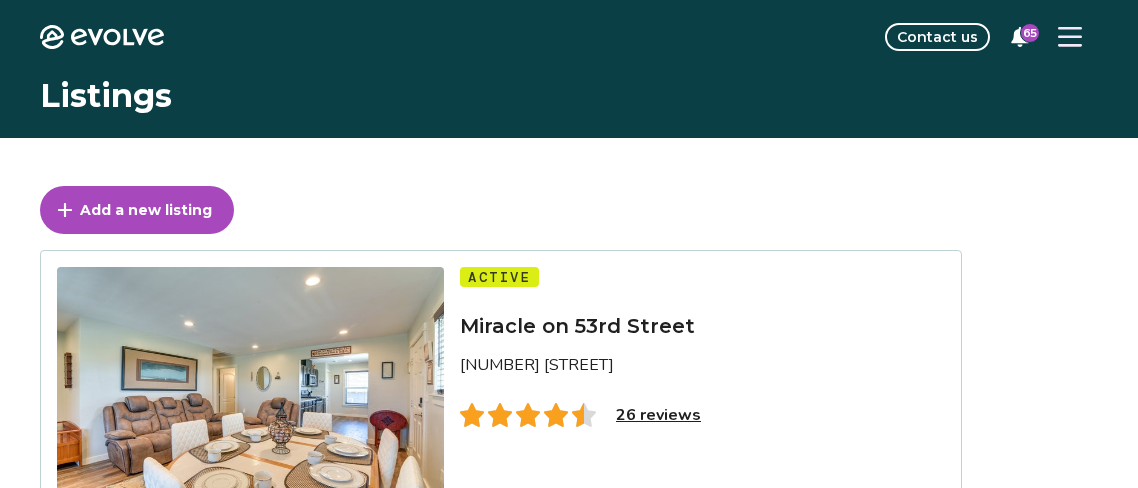 scroll, scrollTop: 0, scrollLeft: 0, axis: both 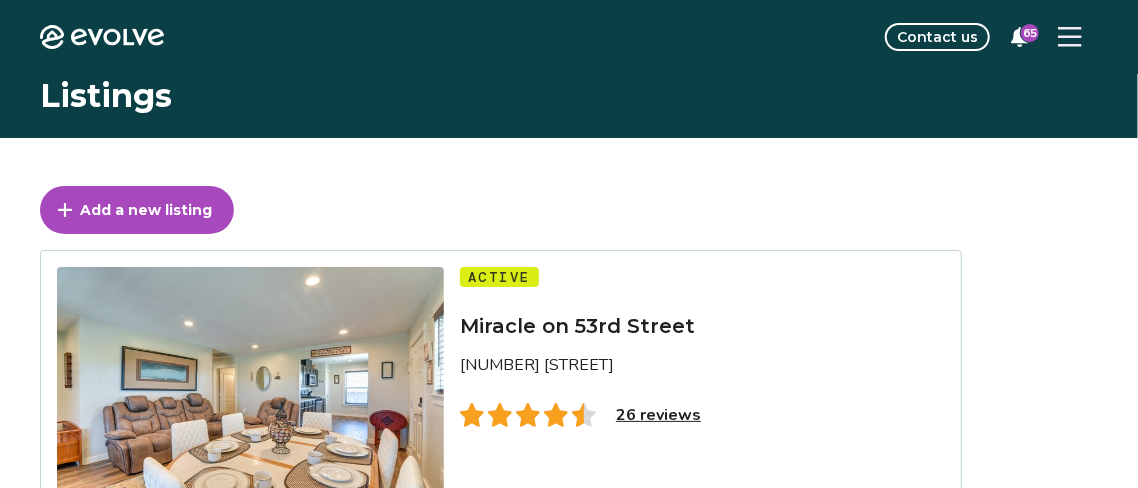 click on "26 reviews" at bounding box center [658, 415] 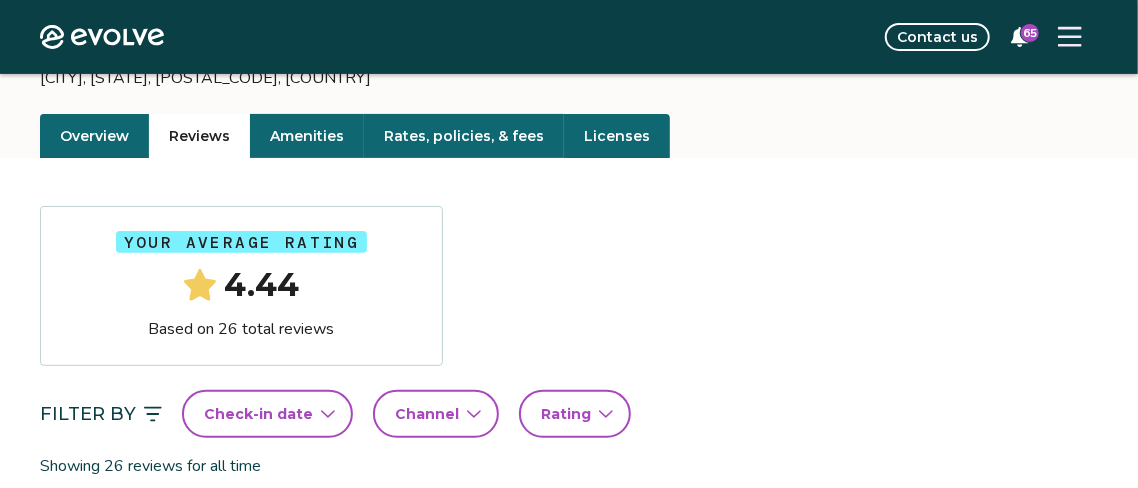 scroll, scrollTop: 157, scrollLeft: 0, axis: vertical 